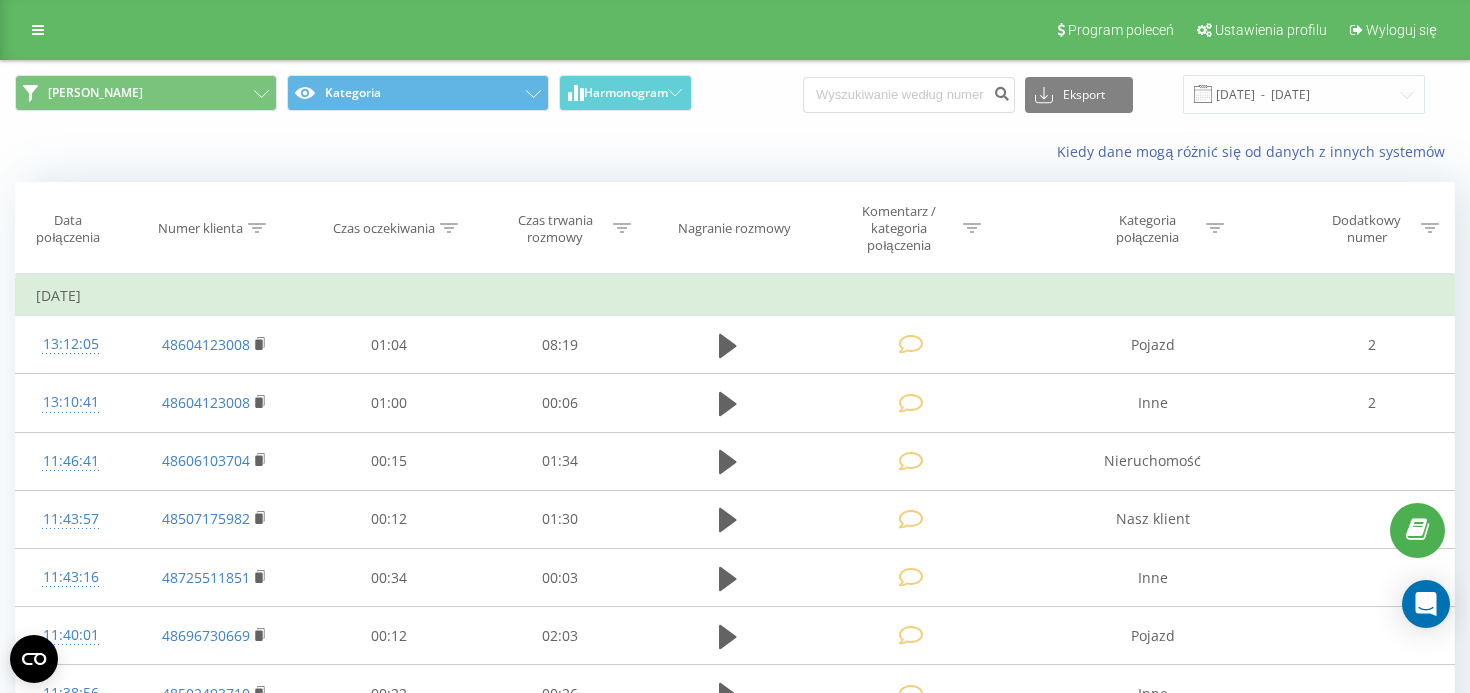 scroll, scrollTop: 0, scrollLeft: 0, axis: both 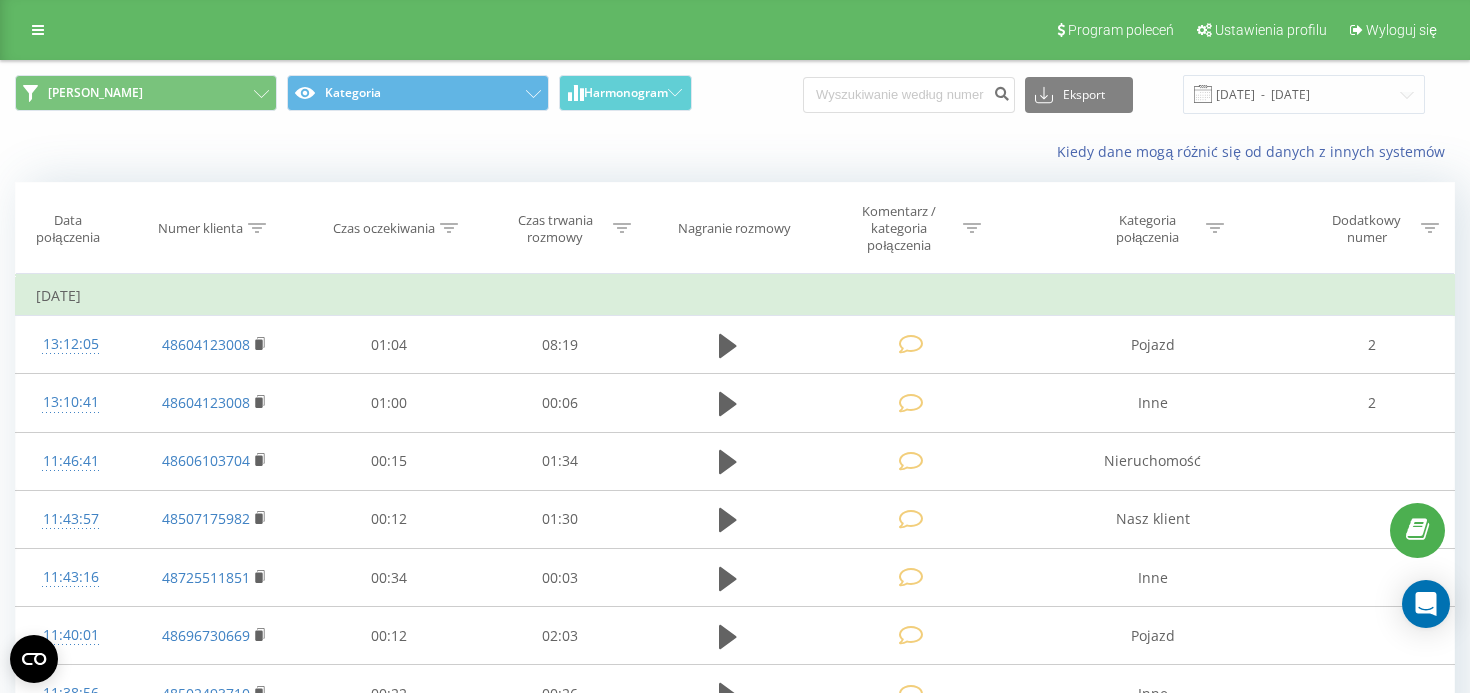 click on "Karolina Kategoria Harmonogram Eksport .csv .xls .xlsx [DATE]  -  [DATE] Kiedy dane mogą różnić się od danych z innych systemów Data połączenia Numer klienta Czas oczekiwania Czas trwania rozmowy Nagranie rozmowy Komentarz / kategoria połączenia Kategoria połączenia Dodatkowy numer Filtruj według warunków Zawiera Anuluj OK Filtruj według warunków Jest równe Anuluj OK Filtruj według warunków Jest równe Anuluj OK Filtruj według warunków Jest równe Wprowadź wartość Anuluj OK Filtruj według warunków Zawiera Anuluj OK Filtruj według warunków Jest równe Anuluj OK [DATE]  13:12:05 48604123008 01:04 08:19 Pojazd 2  13:10:41 48604123008 01:00 00:06 Inne 2  11:46:41 48606103704 00:15 01:34 Nieruchomość  11:43:57 48507175982 00:12 01:30 Nasz klient  11:43:16 48725511851 00:34 00:03 Inne  11:40:01 48696730669 00:12 02:03 Pojazd  11:38:56 48502493710 00:22 00:26 Inne  11:38:04 48604902037 00:24 00:25 Inne  11:24:32 48503424004 00:13 07:15 Pojazd  11:23:08 48608499870" at bounding box center (735, 1244) 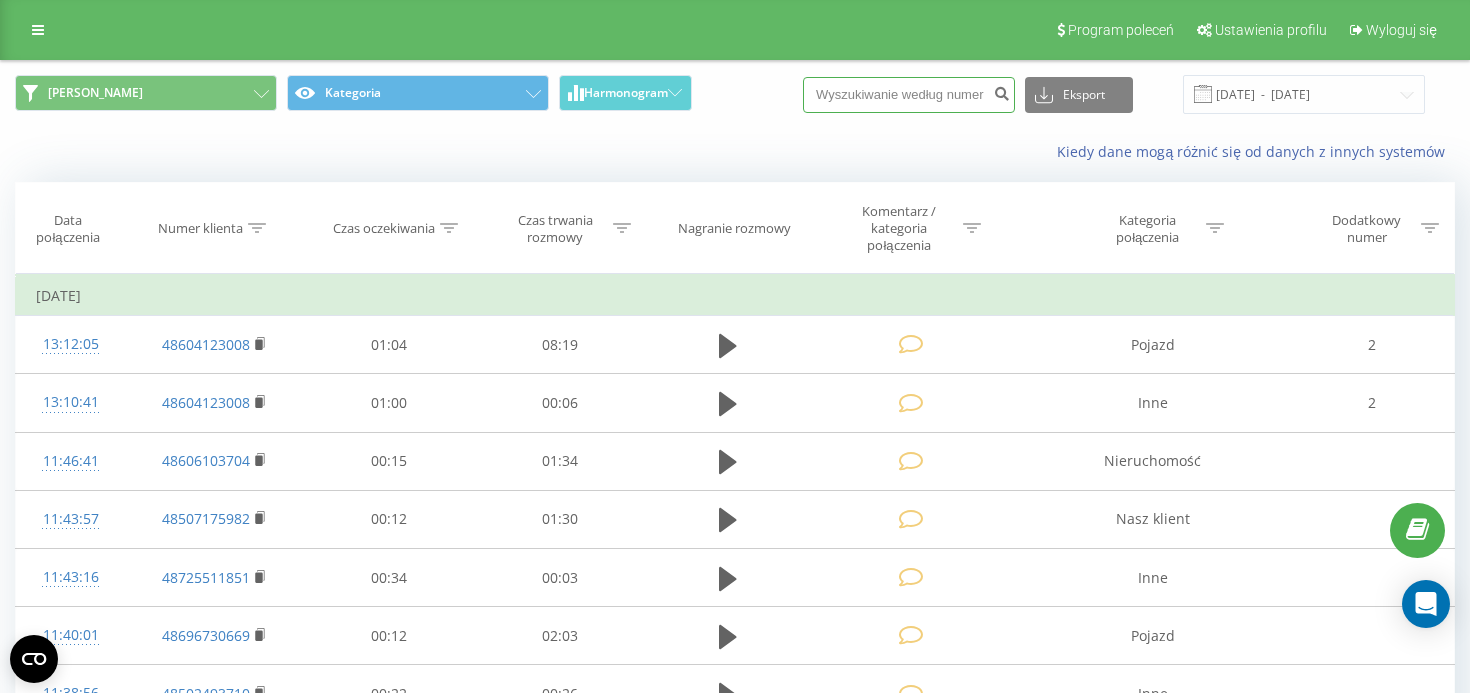 click at bounding box center [909, 95] 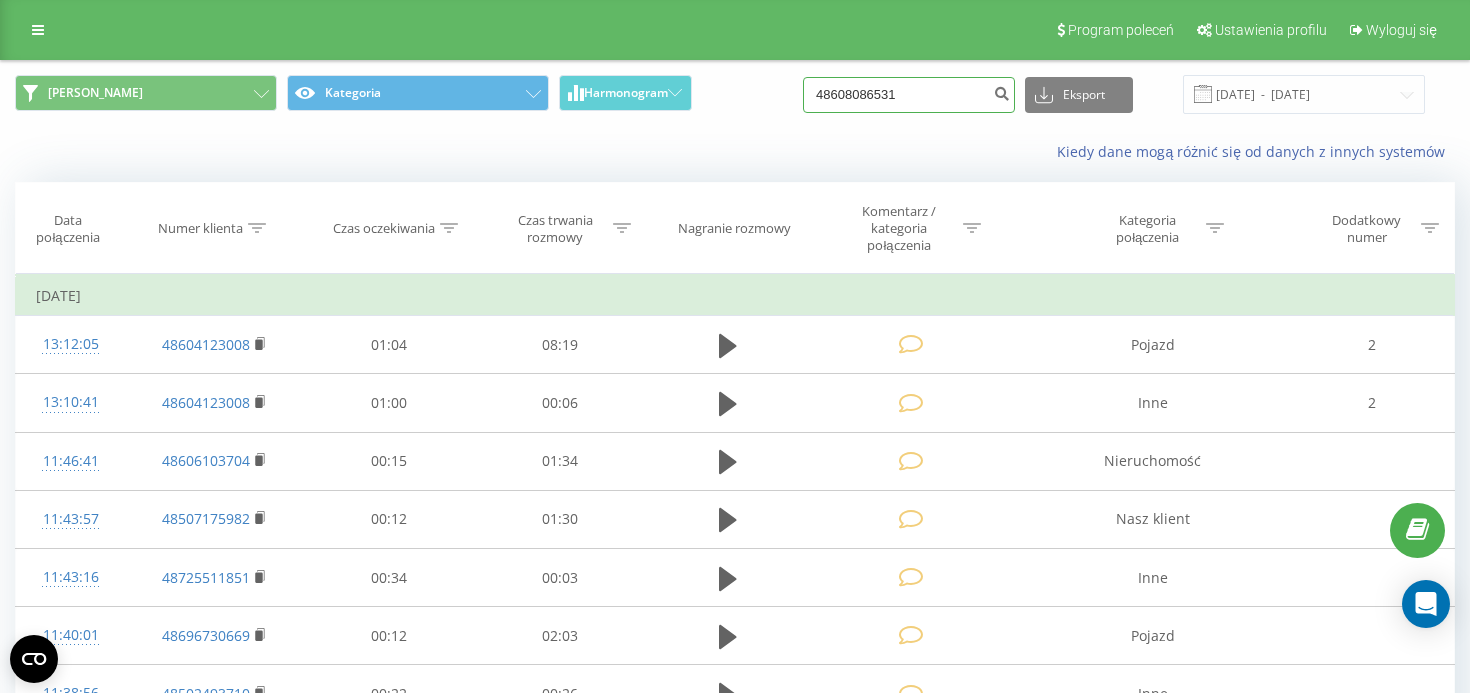 type on "48608086531" 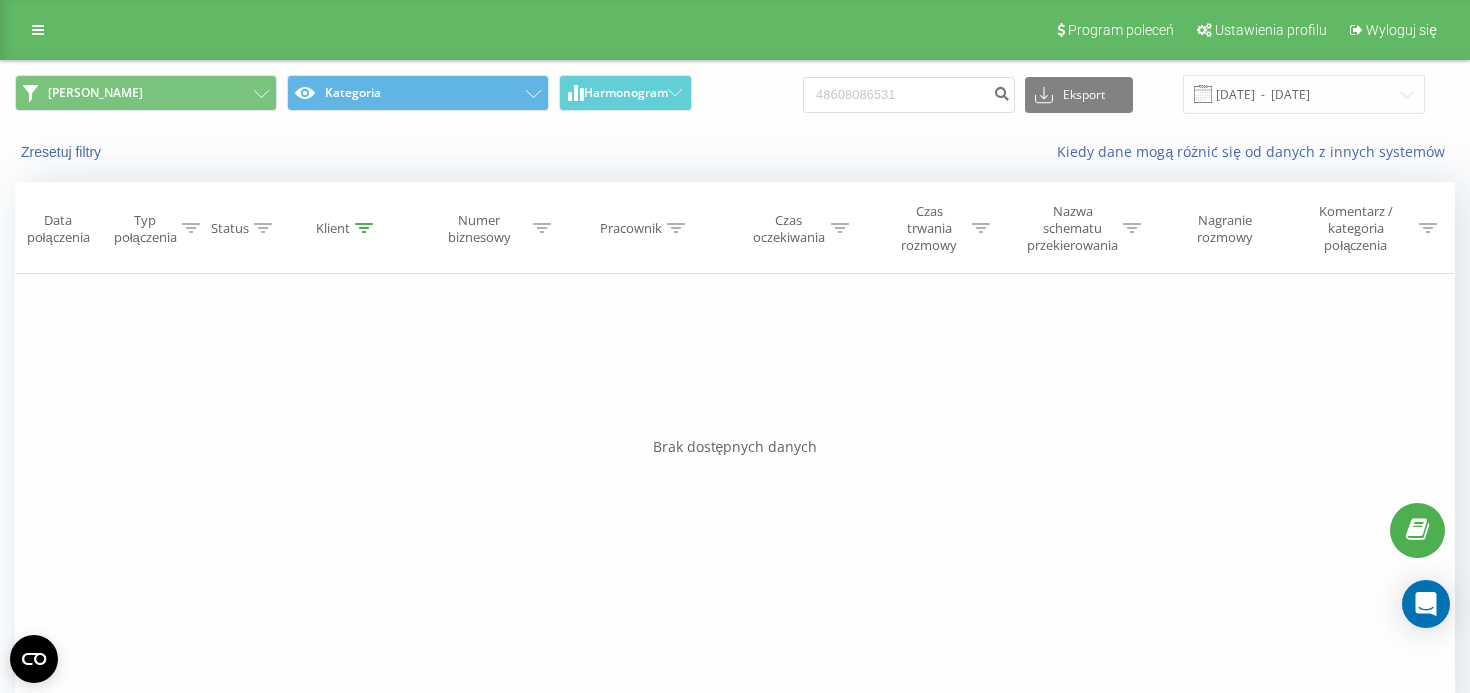 scroll, scrollTop: 0, scrollLeft: 0, axis: both 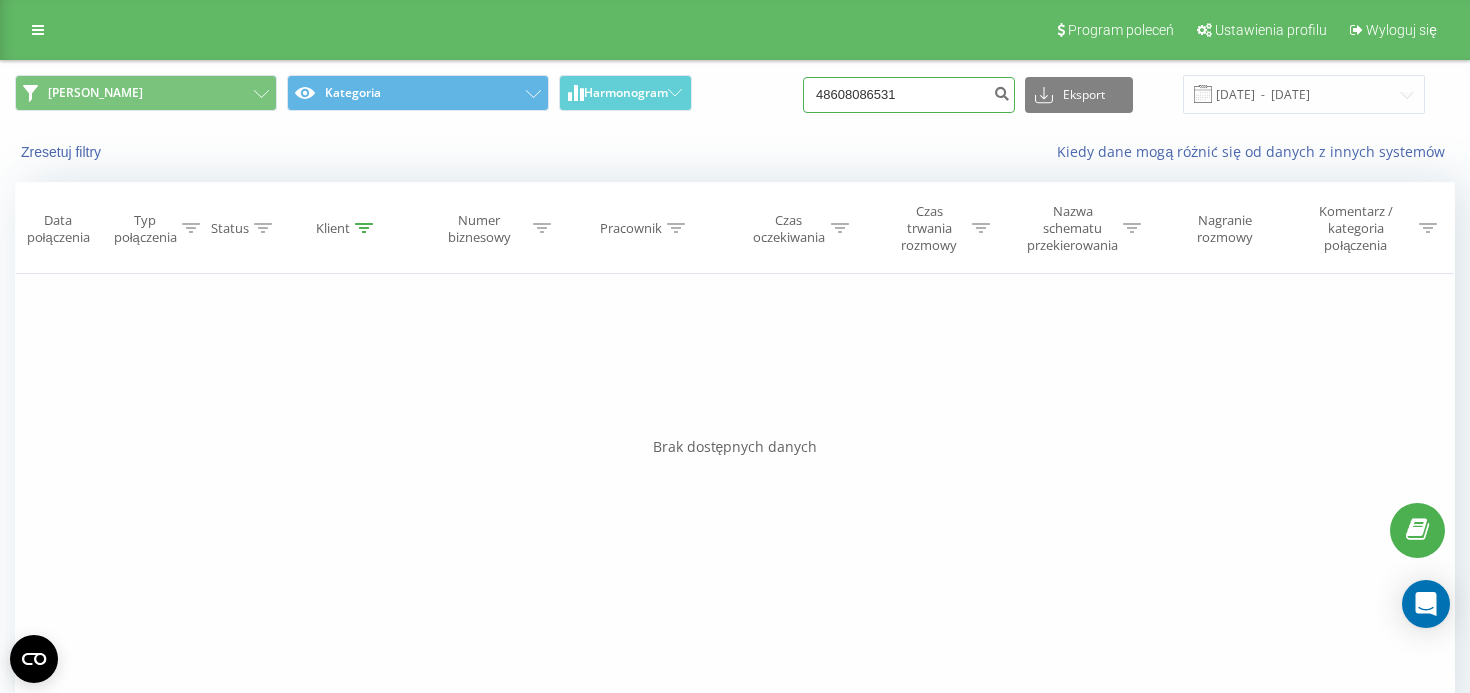 click on "48608086531" at bounding box center [909, 95] 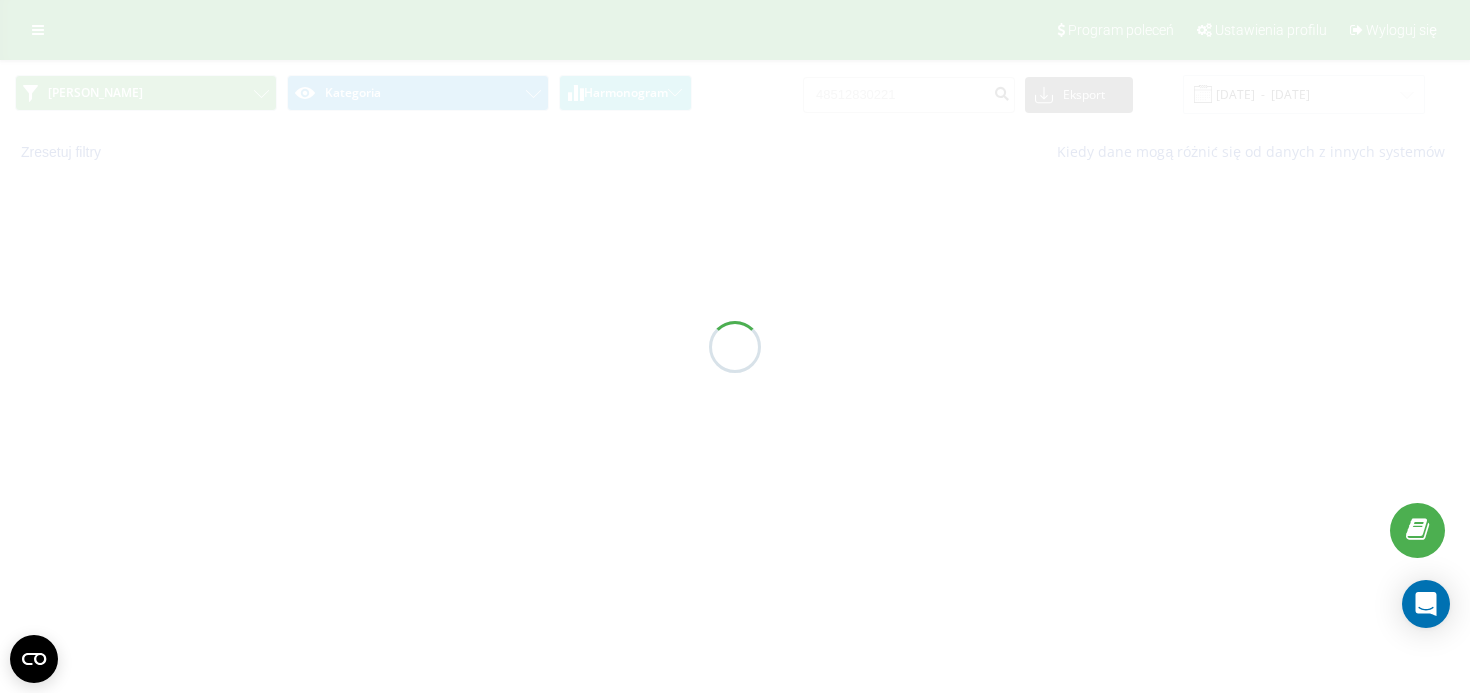 scroll, scrollTop: 0, scrollLeft: 0, axis: both 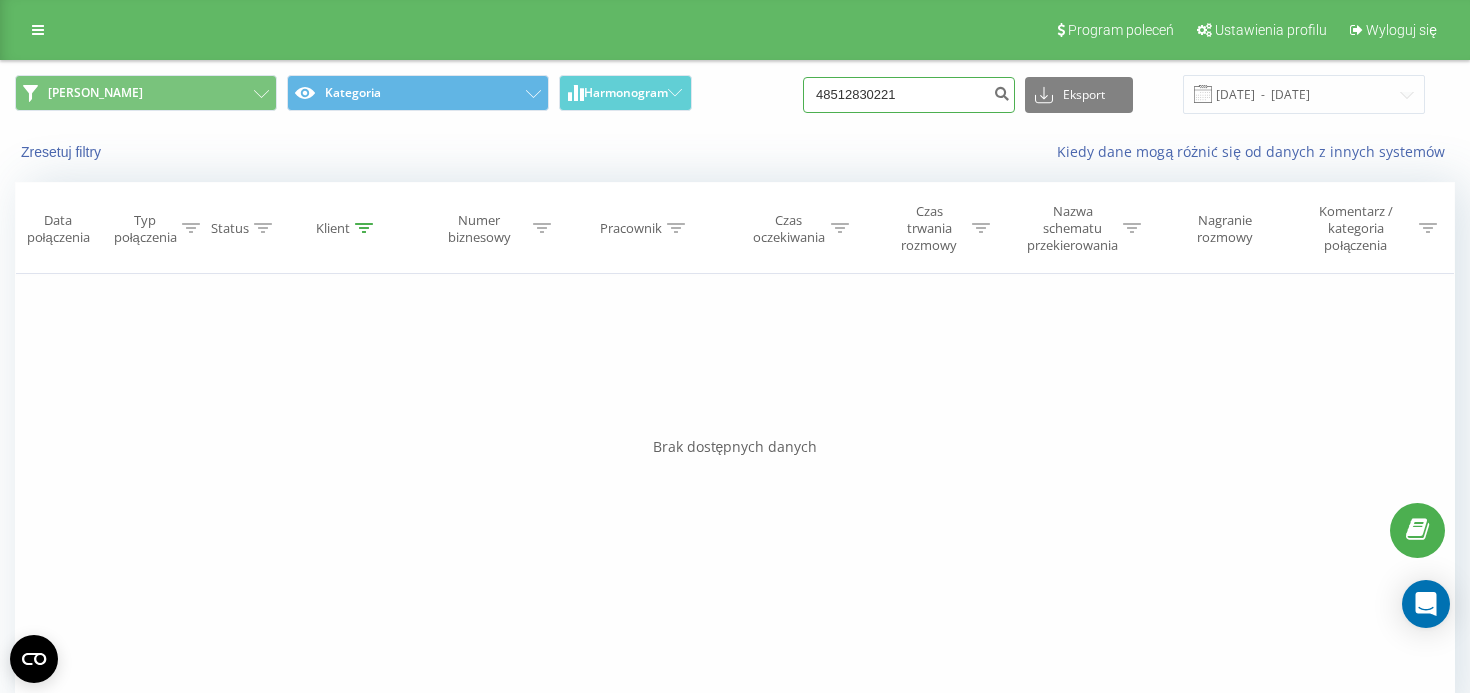 click on "48512830221" at bounding box center [909, 95] 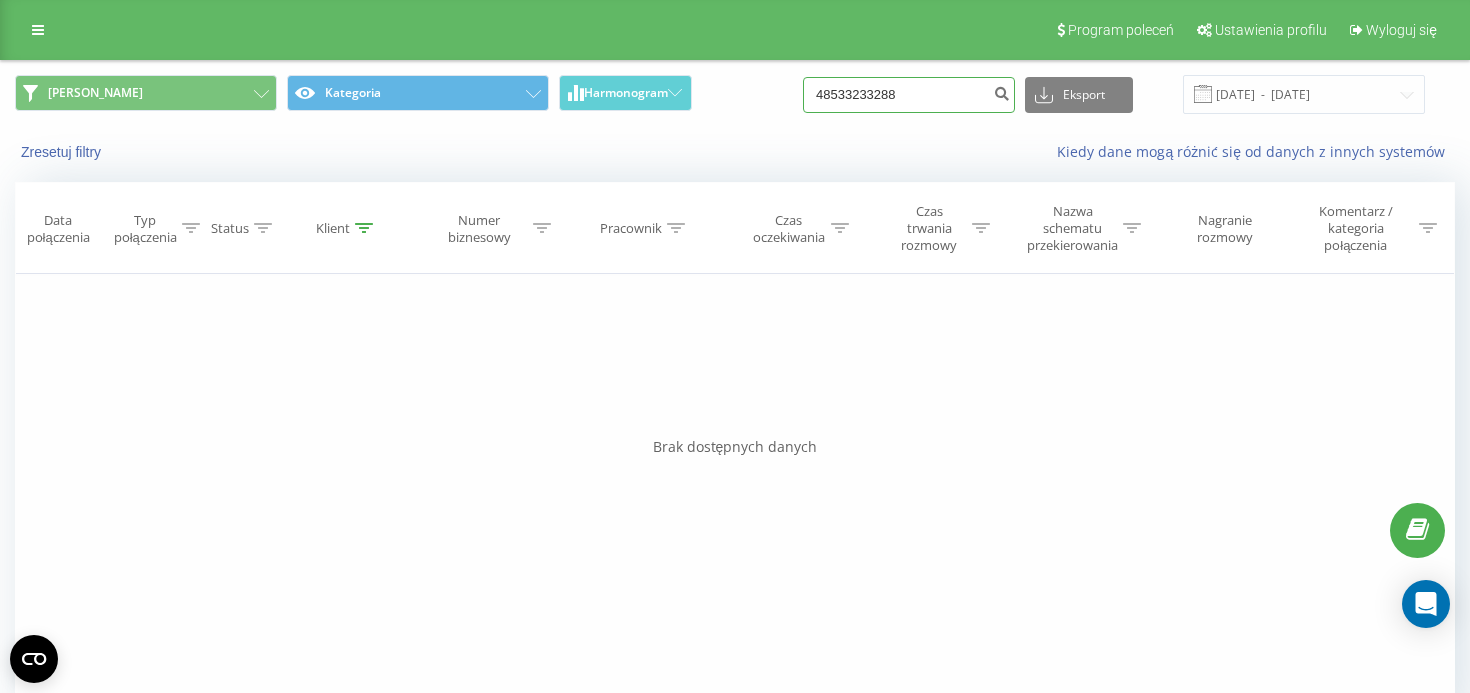 type on "48533233288" 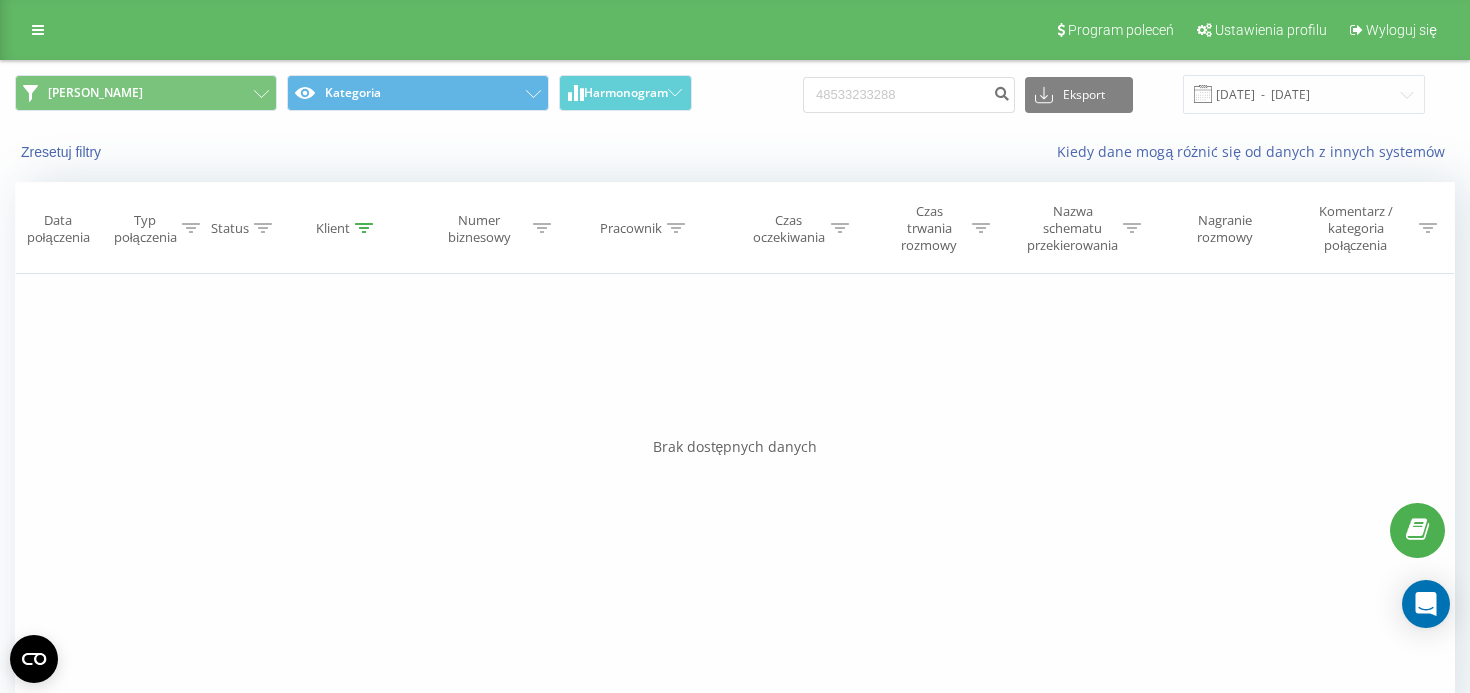 scroll, scrollTop: 0, scrollLeft: 0, axis: both 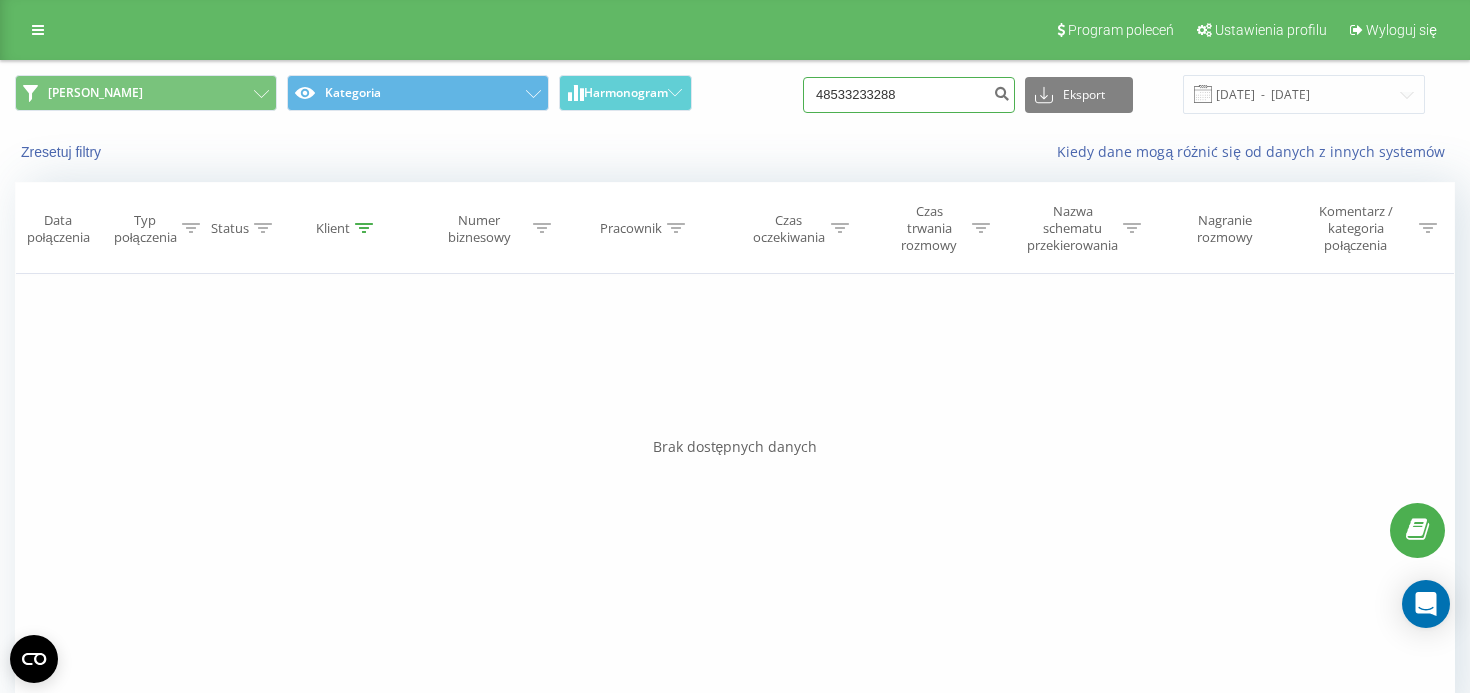 click on "48533233288" at bounding box center [909, 95] 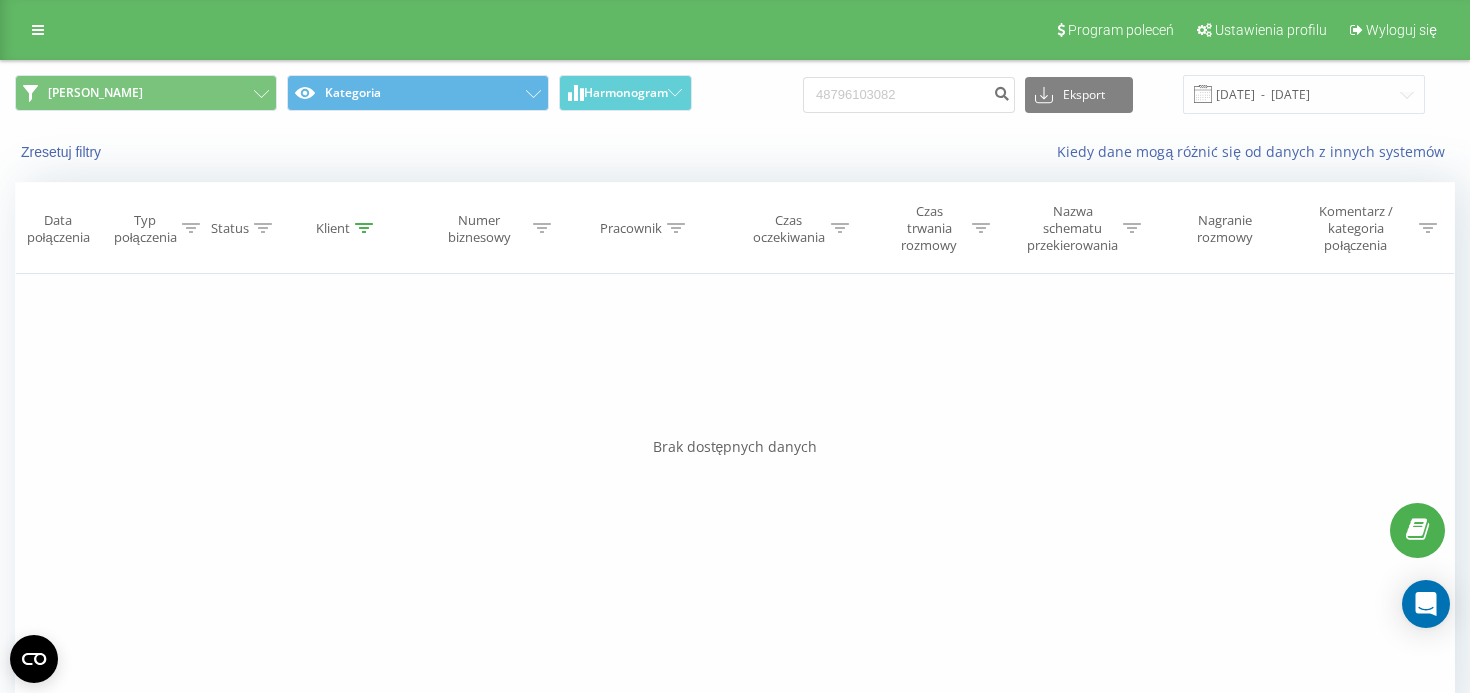 scroll, scrollTop: 0, scrollLeft: 0, axis: both 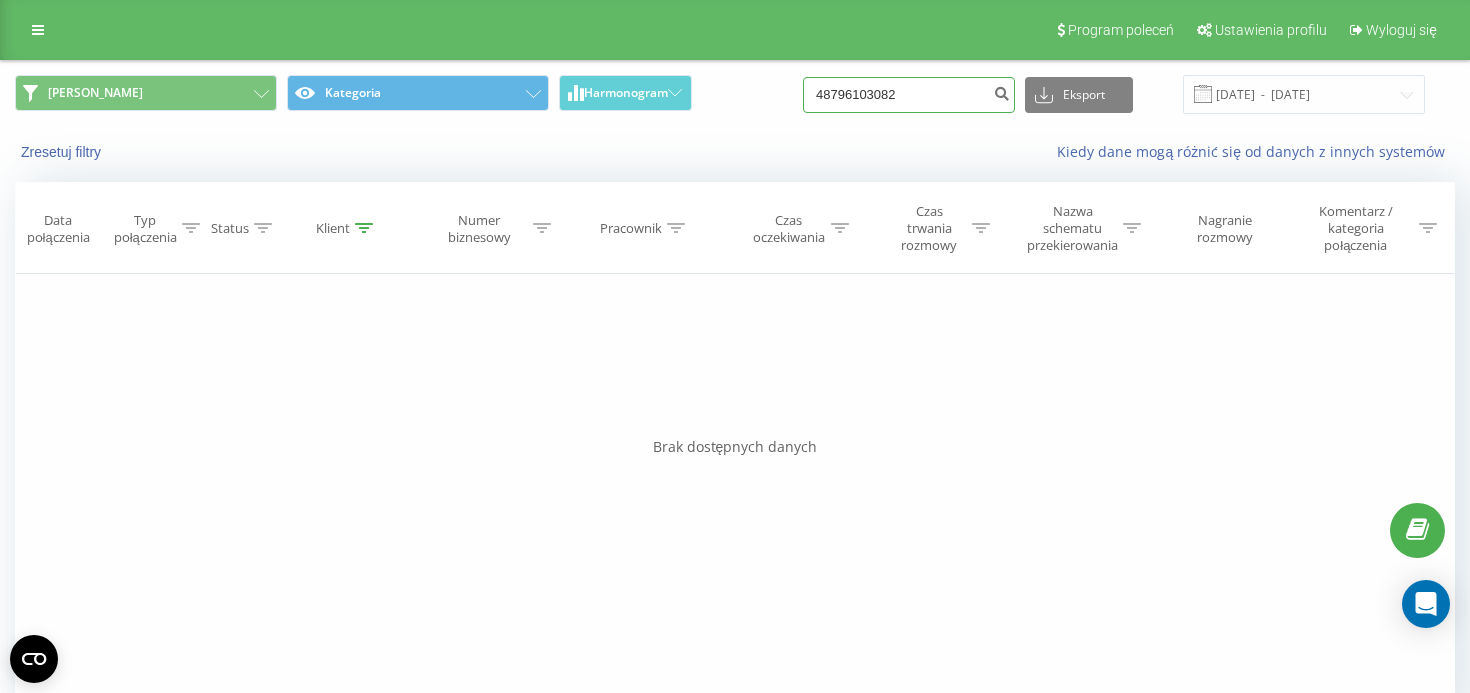 click on "48796103082" at bounding box center (909, 95) 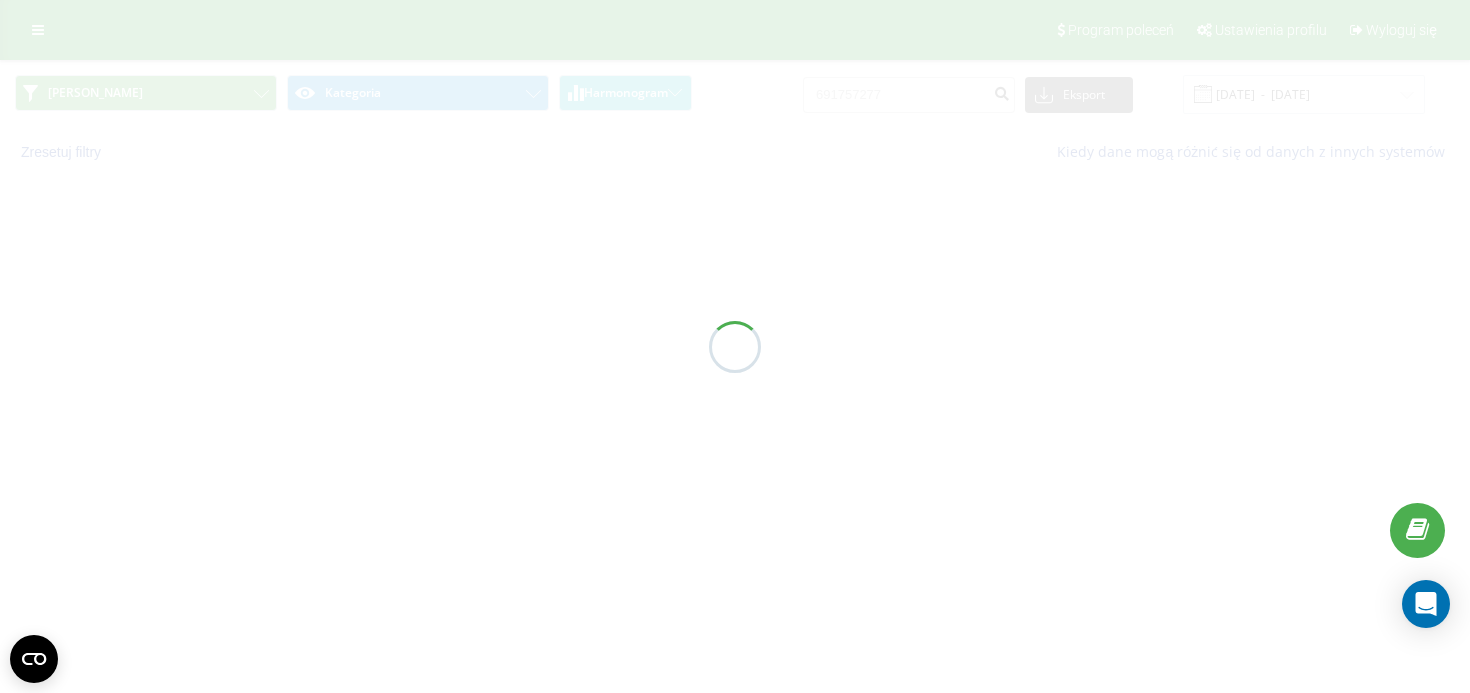 scroll, scrollTop: 0, scrollLeft: 0, axis: both 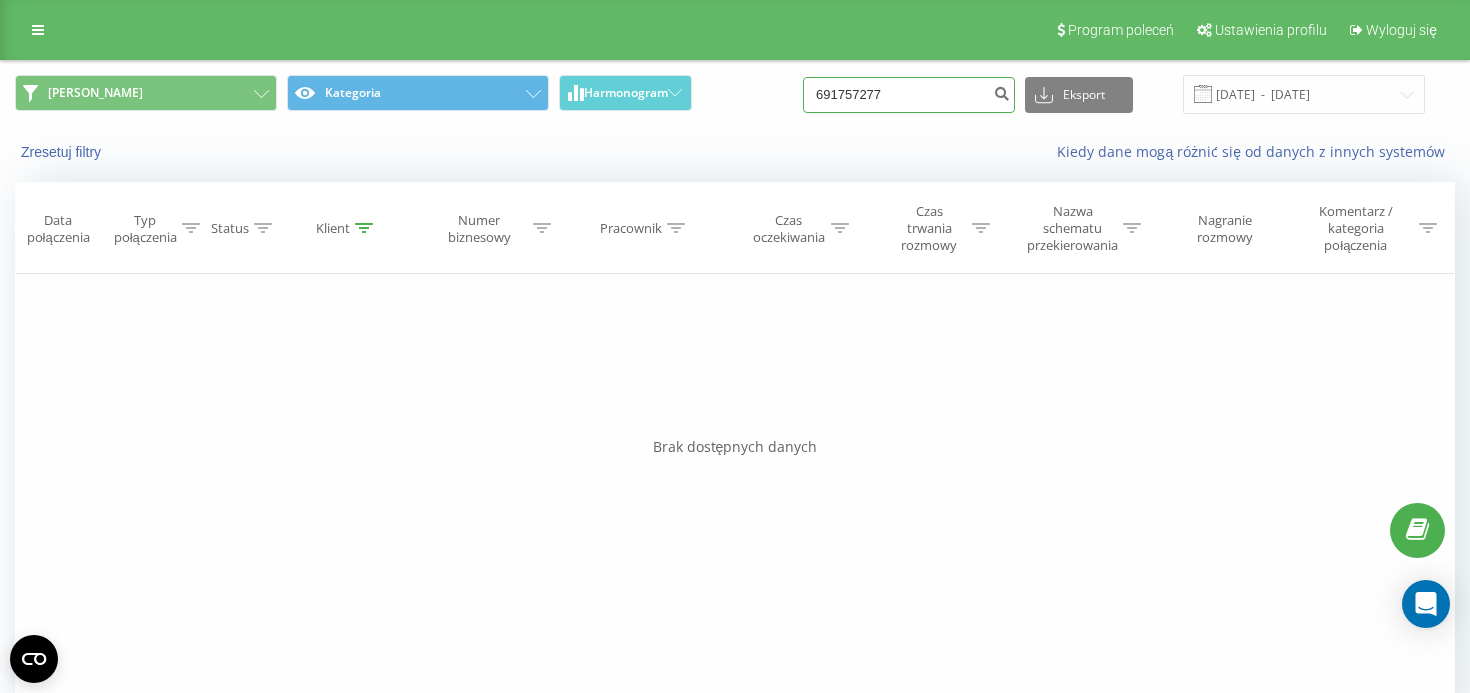 click on "691757277" at bounding box center (909, 95) 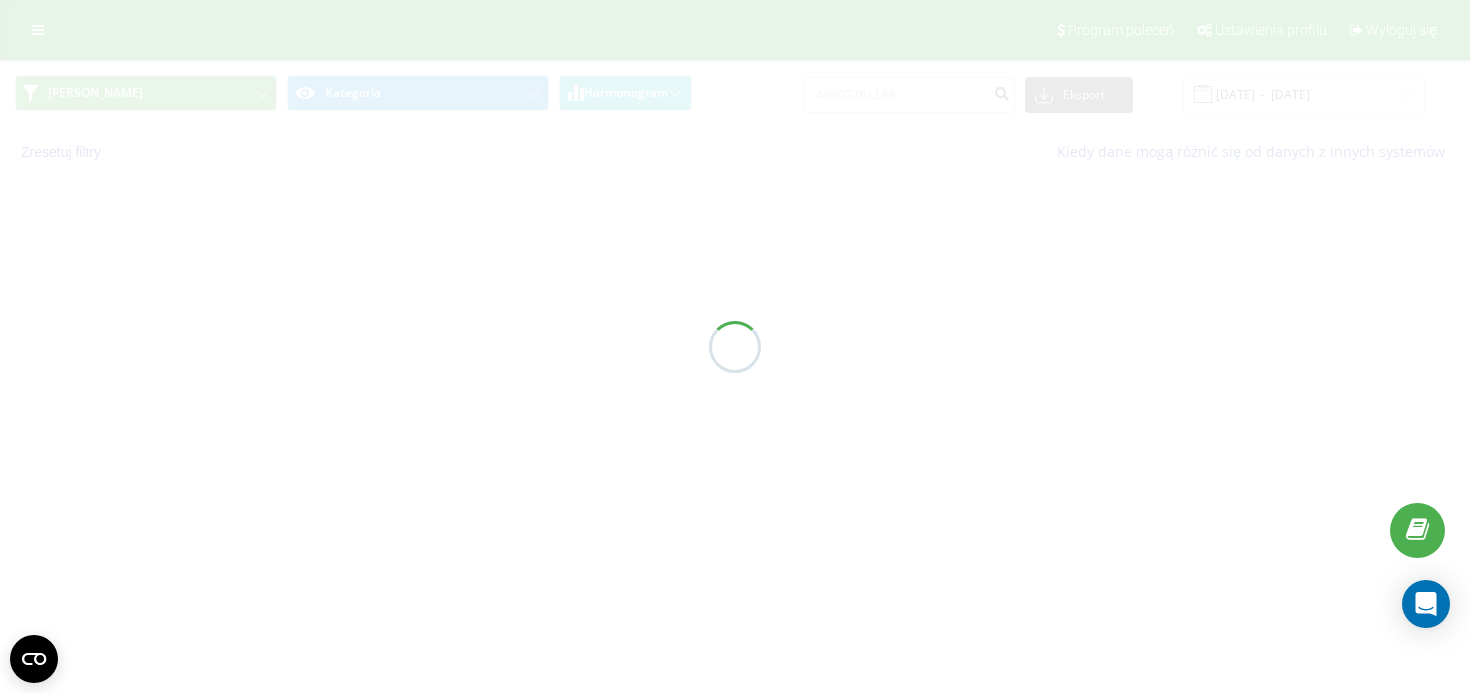 scroll, scrollTop: 0, scrollLeft: 0, axis: both 